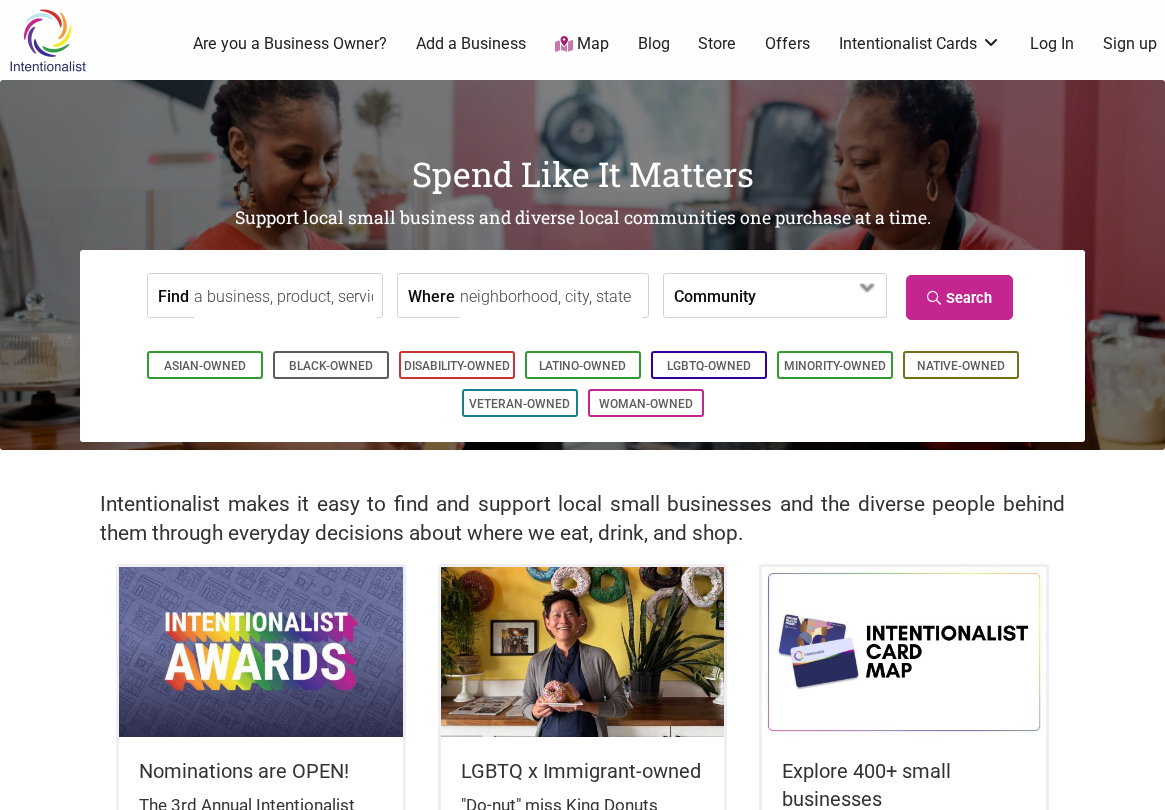 scroll, scrollTop: 0, scrollLeft: 0, axis: both 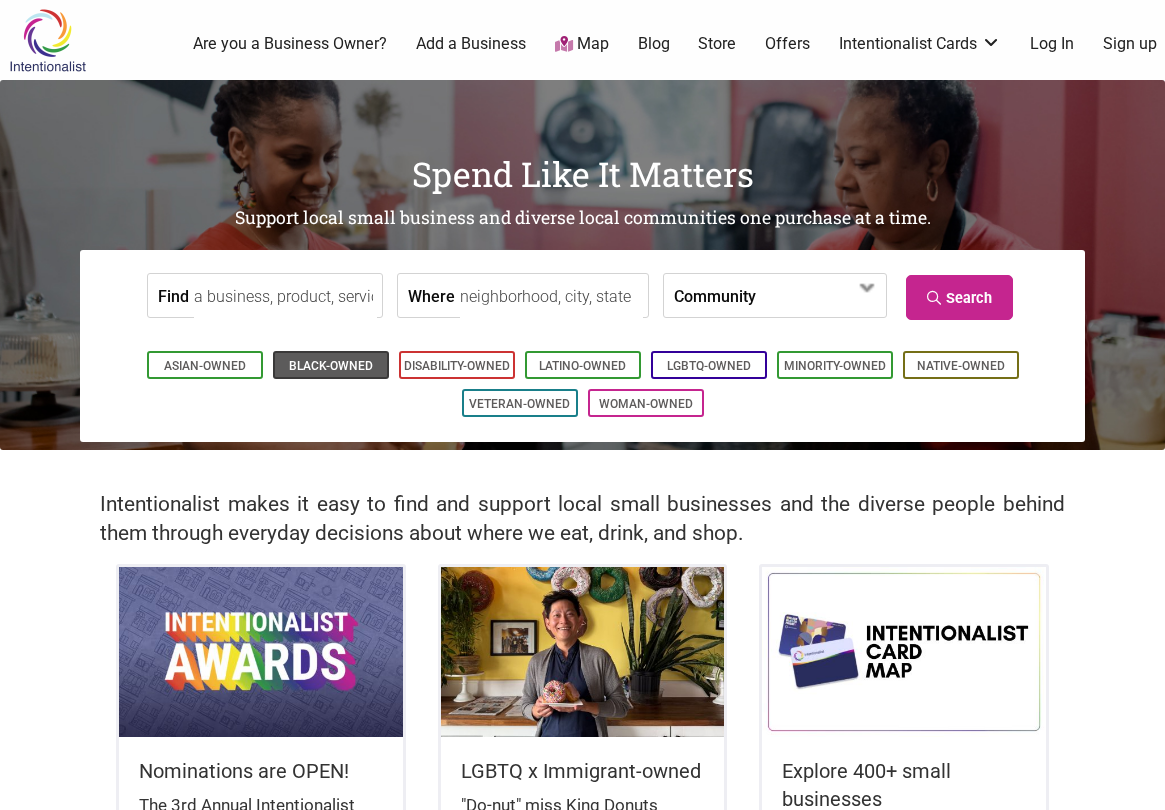 click on "Black-Owned" at bounding box center [331, 366] 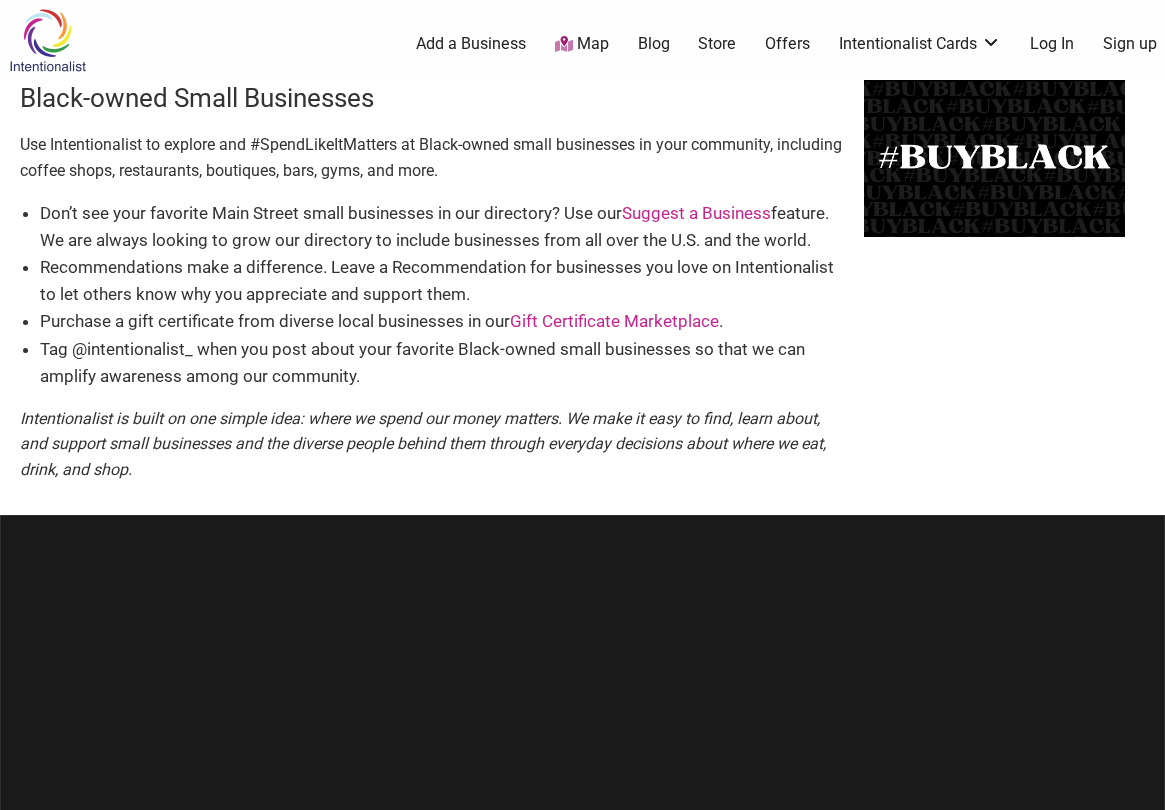 scroll, scrollTop: 0, scrollLeft: 0, axis: both 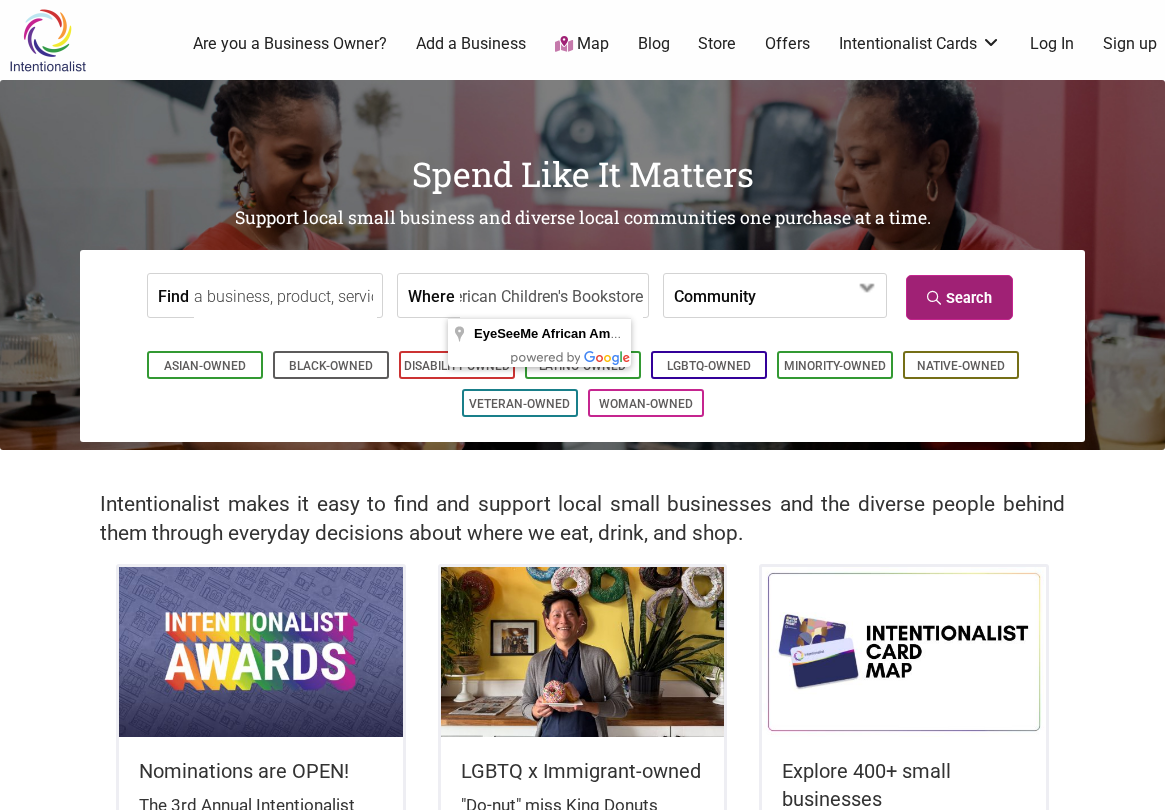 type on "EyeSeeMe African American Children's Bookstore" 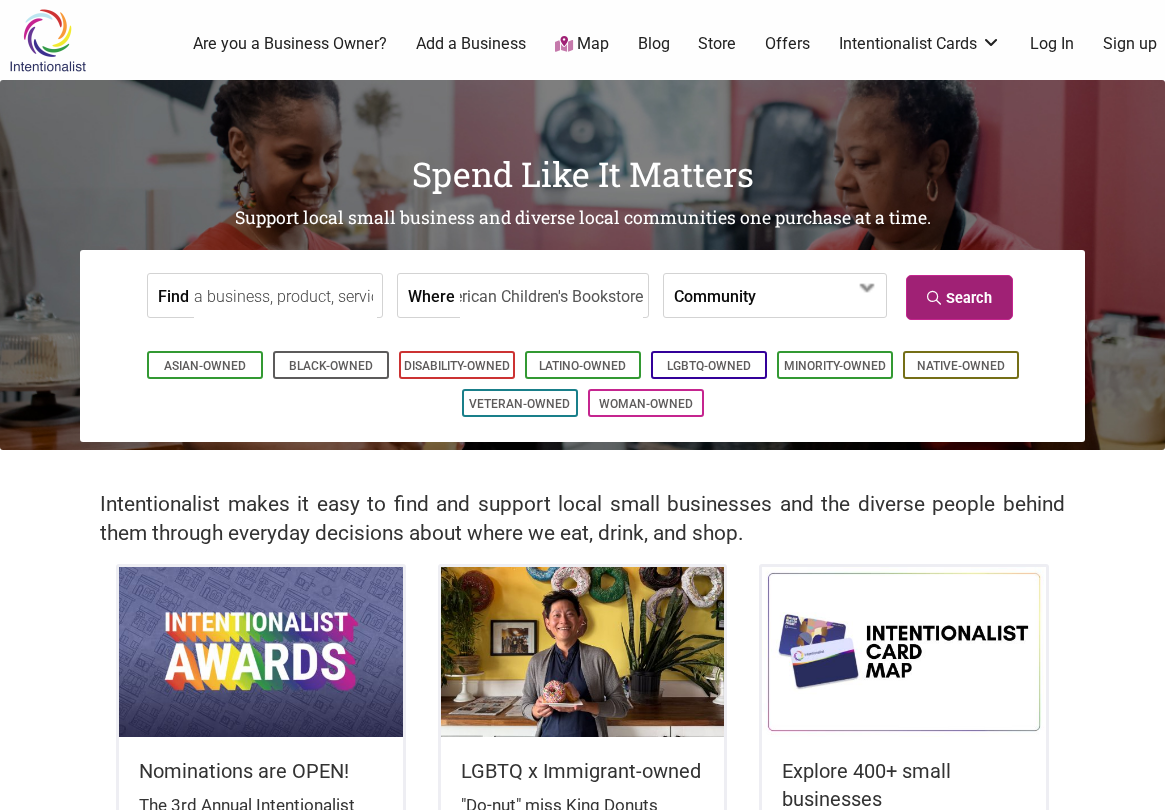 scroll, scrollTop: 0, scrollLeft: 0, axis: both 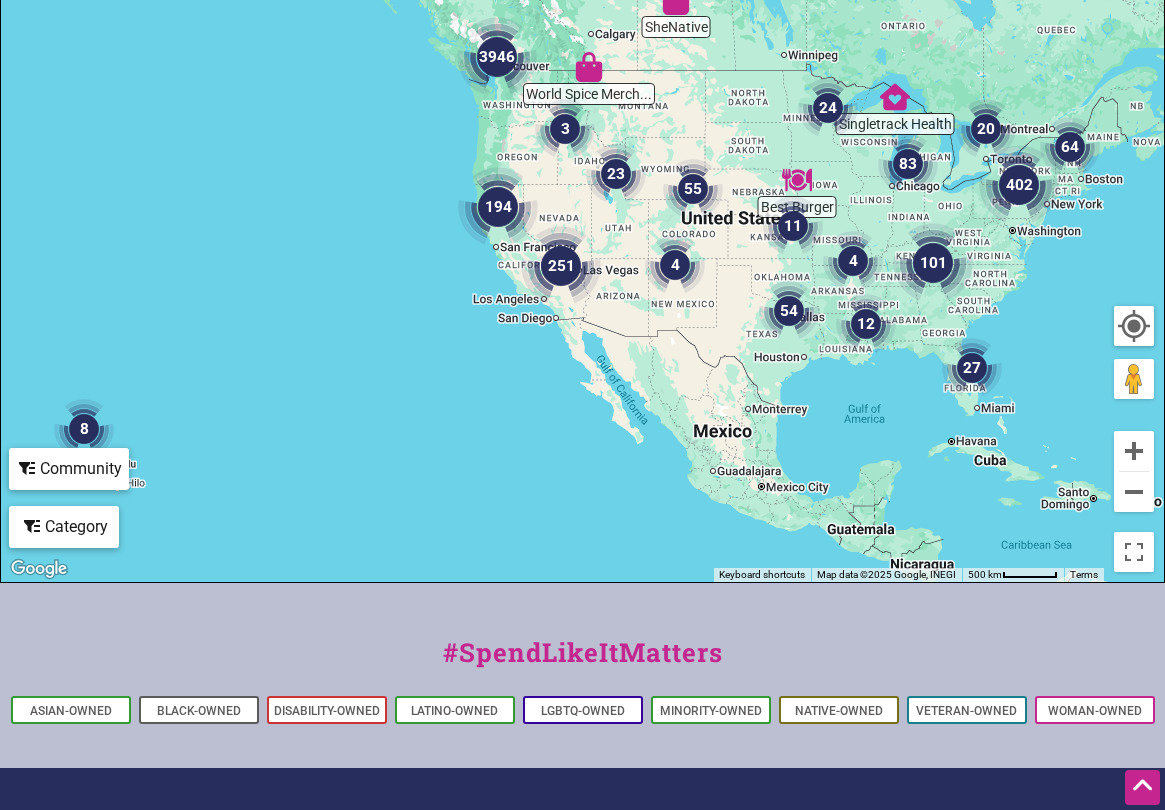 click at bounding box center (1134, 326) 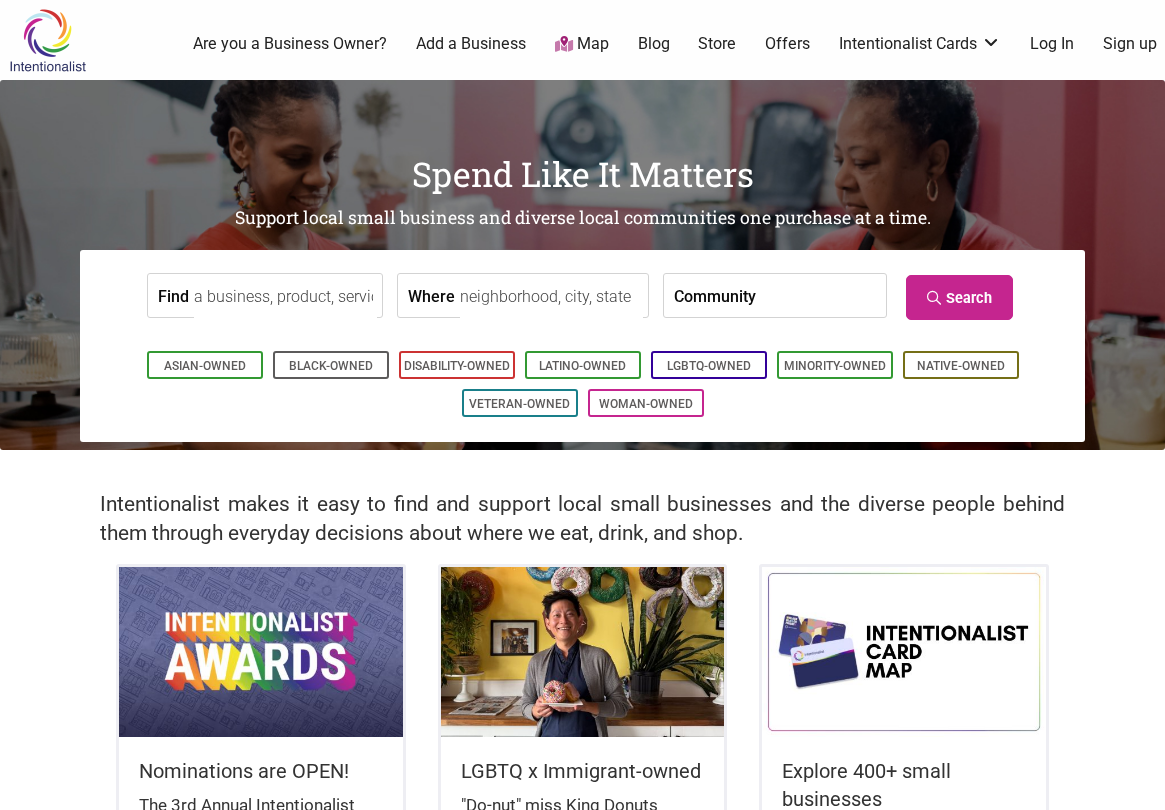 scroll, scrollTop: 0, scrollLeft: 0, axis: both 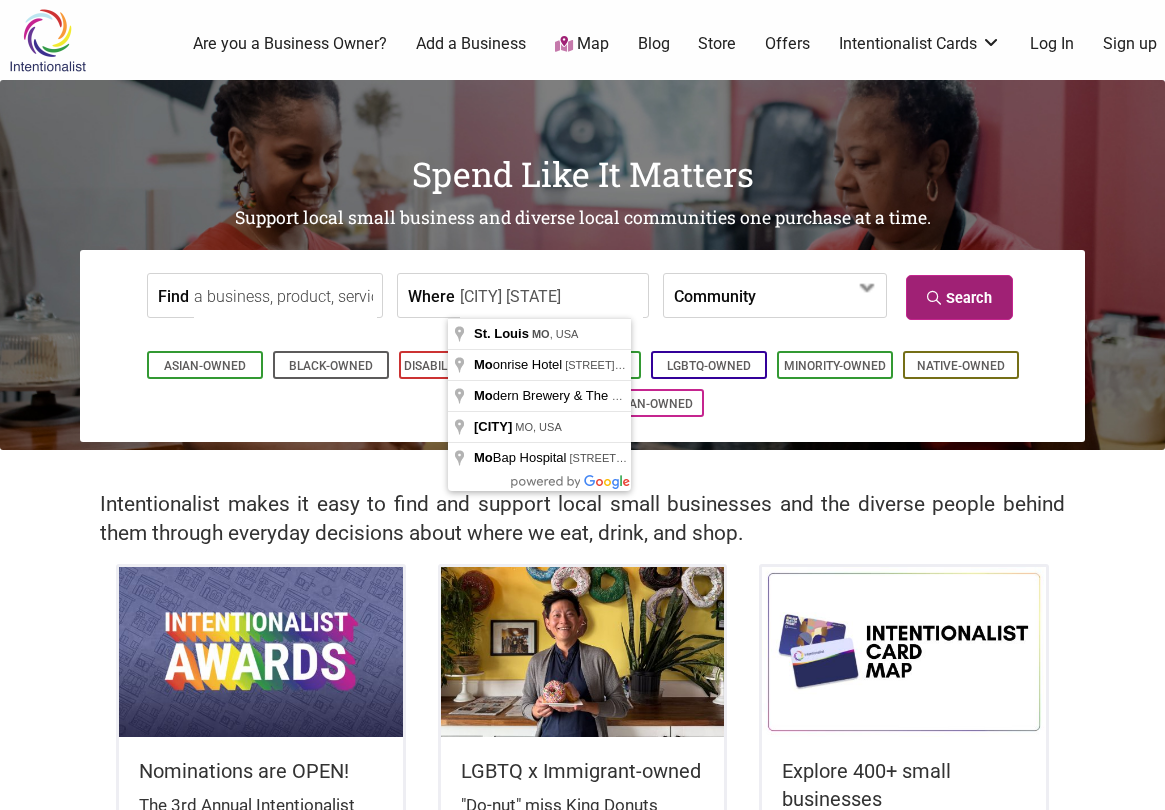 type on "[CITY] [STATE]" 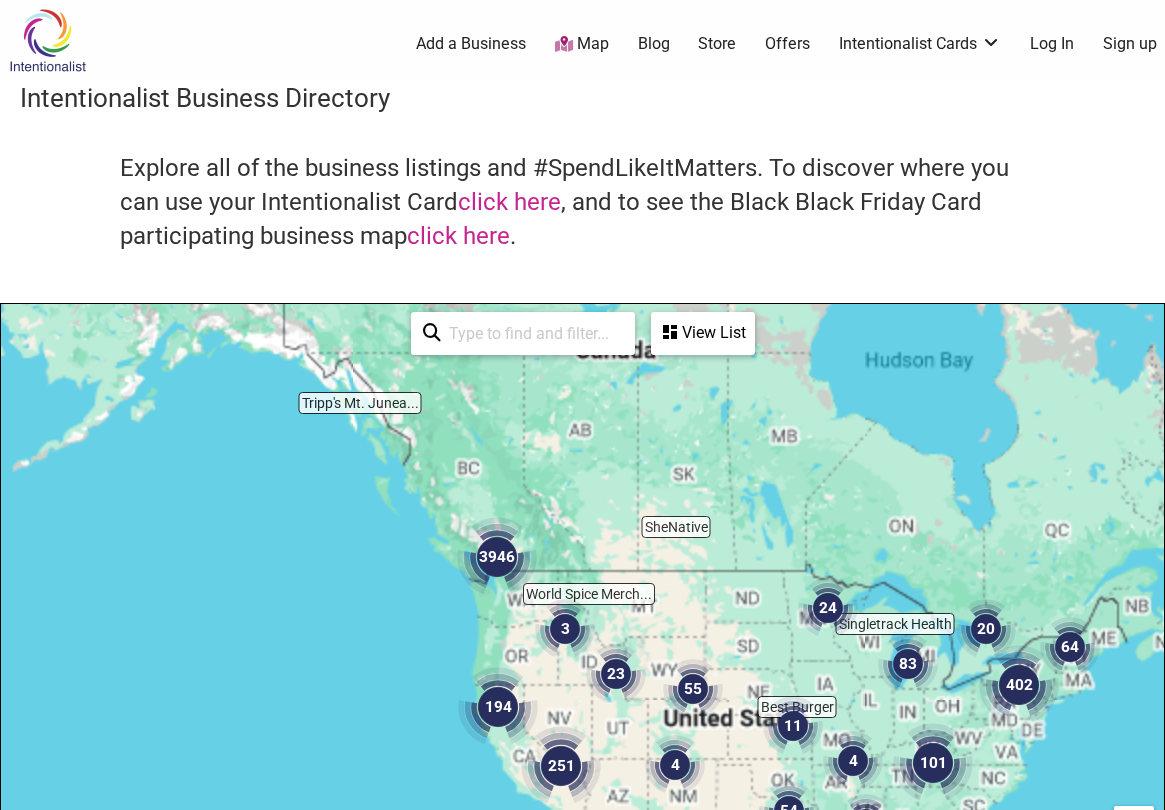 scroll, scrollTop: 500, scrollLeft: 0, axis: vertical 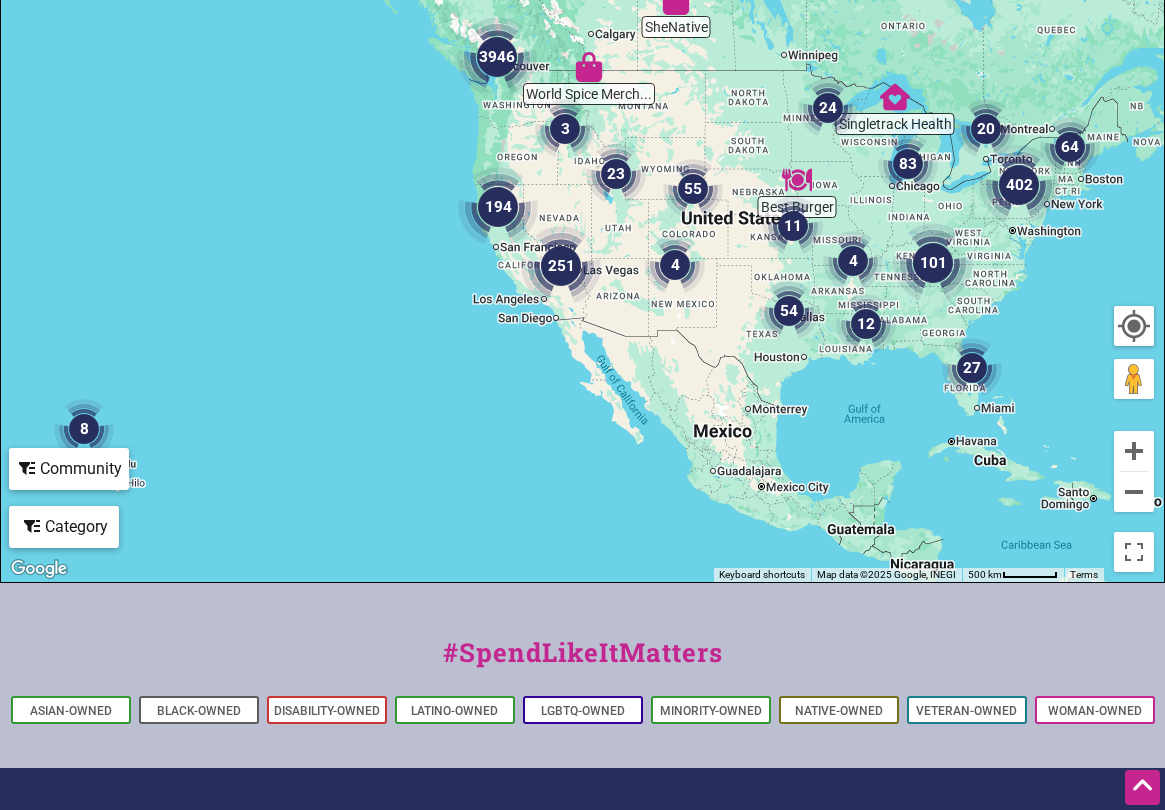 click at bounding box center [1134, 326] 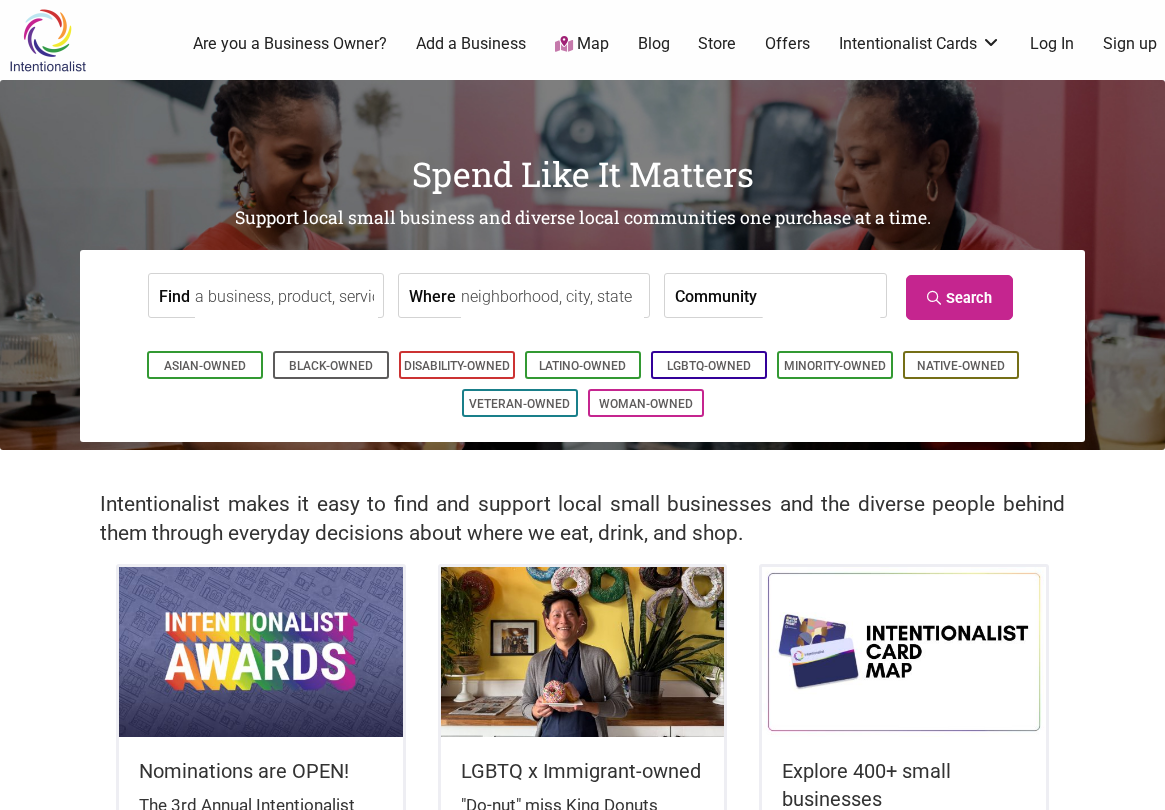 scroll, scrollTop: 0, scrollLeft: 0, axis: both 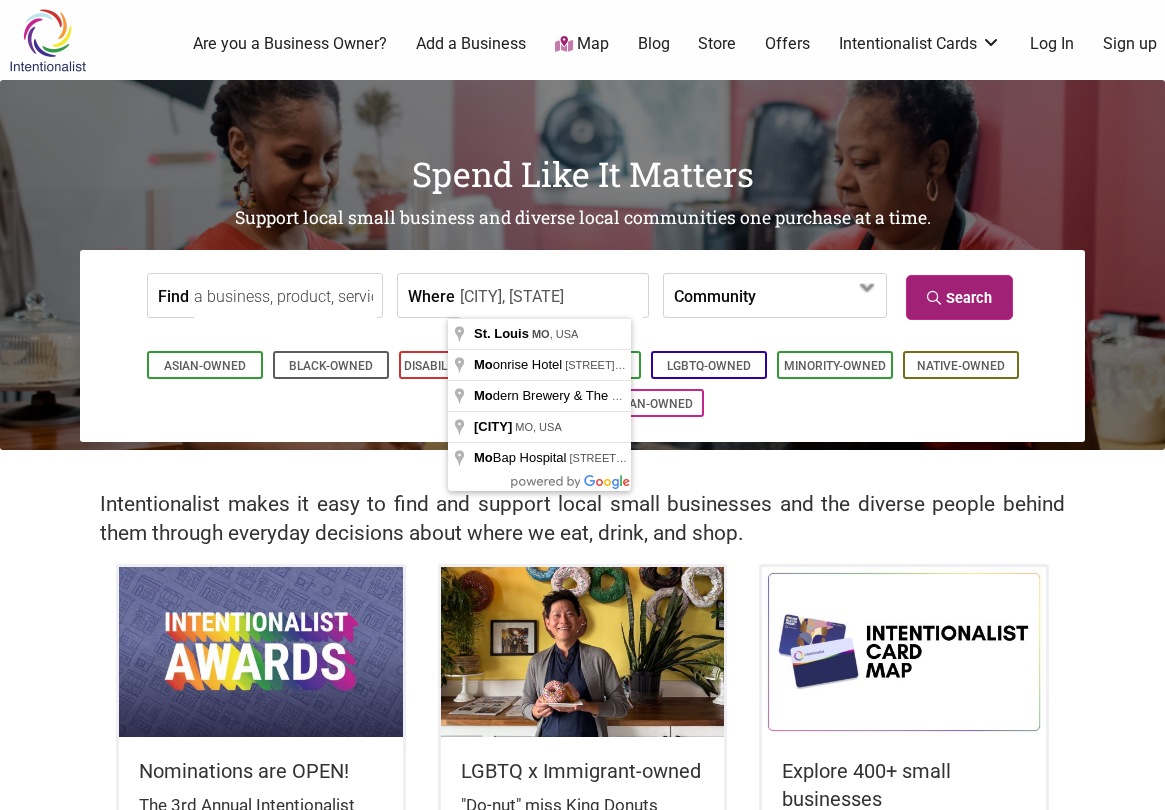 type on "St. Louis, MO" 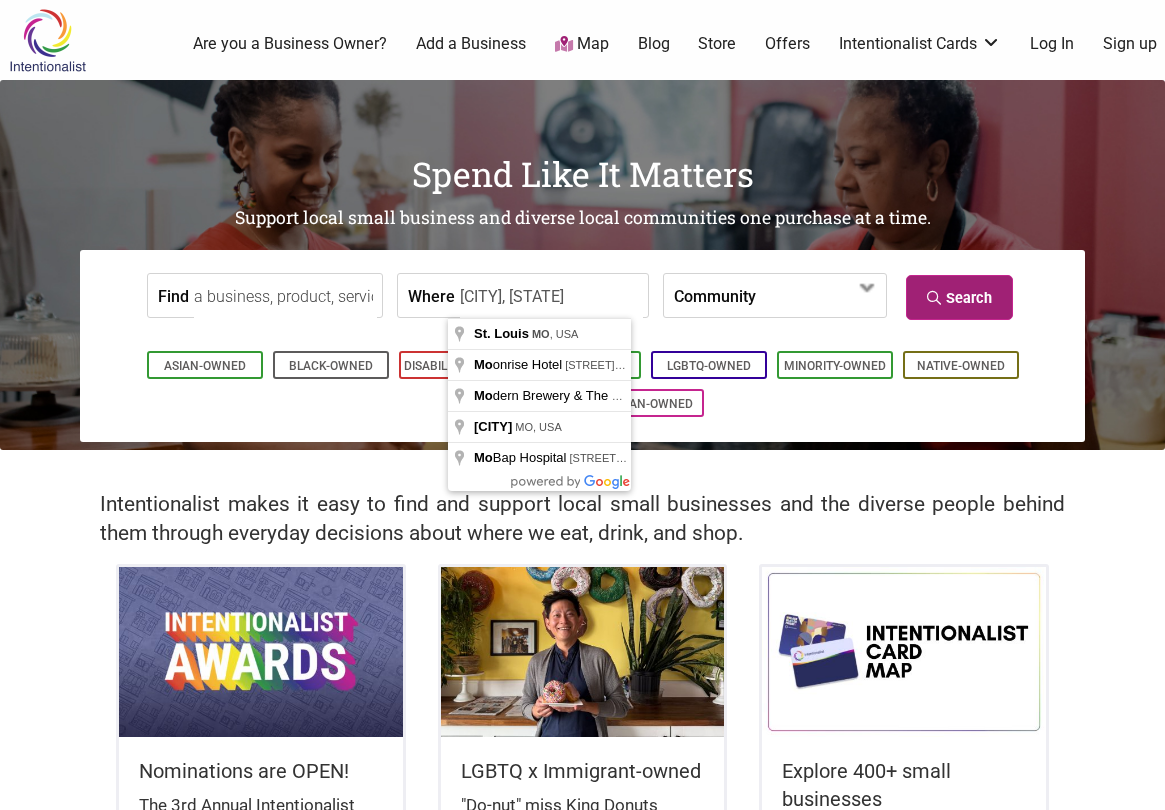 click on "Search" at bounding box center [959, 297] 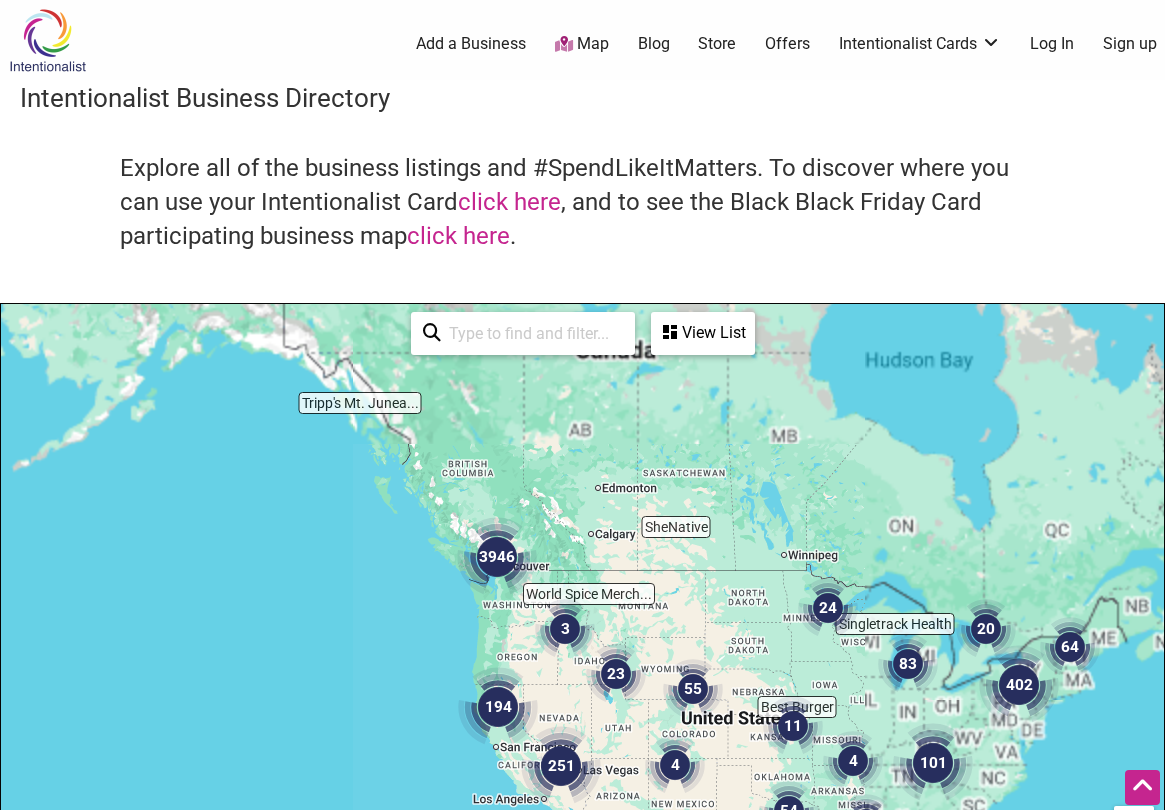scroll, scrollTop: 500, scrollLeft: 0, axis: vertical 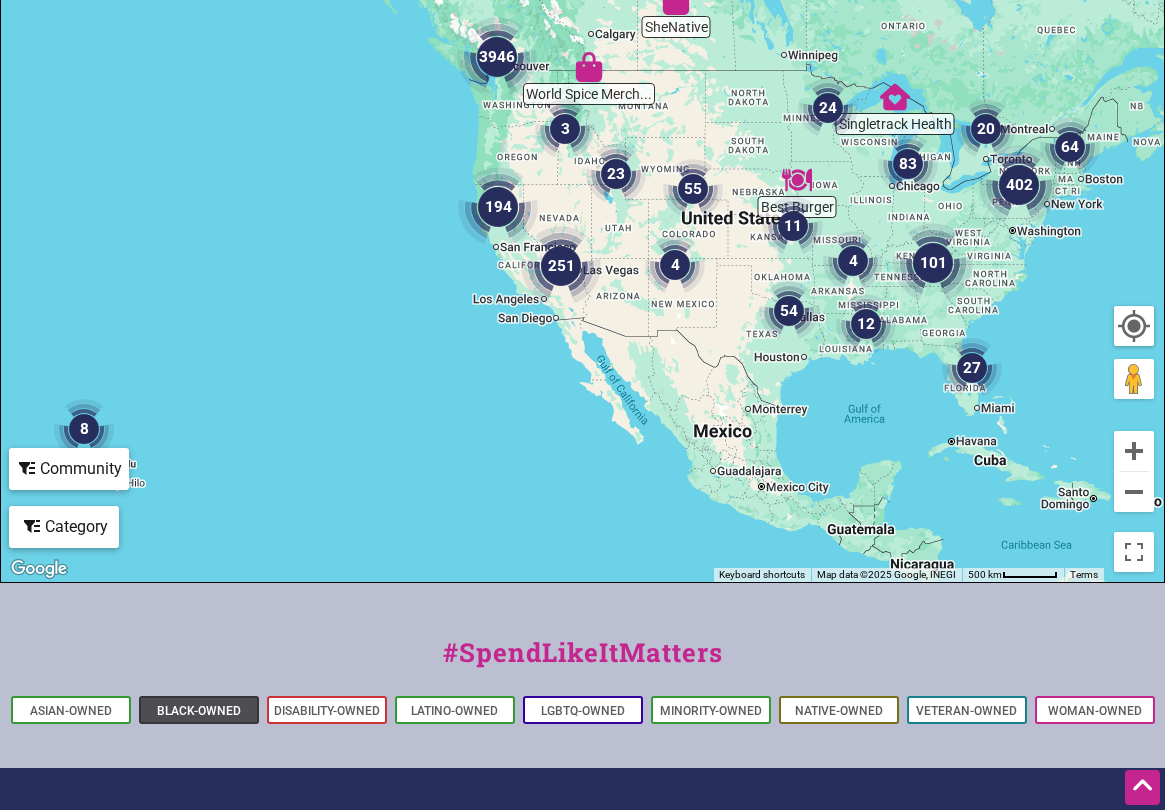 click on "Black-Owned" at bounding box center [199, 711] 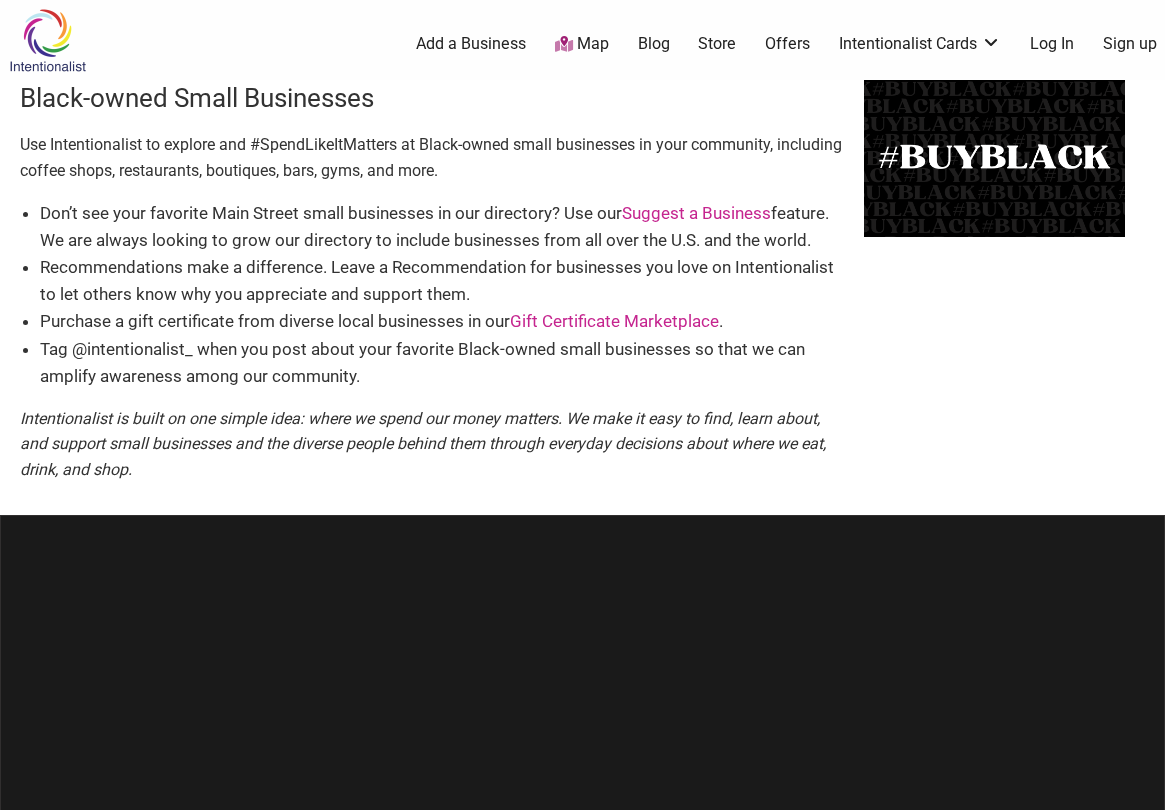 scroll, scrollTop: 0, scrollLeft: 0, axis: both 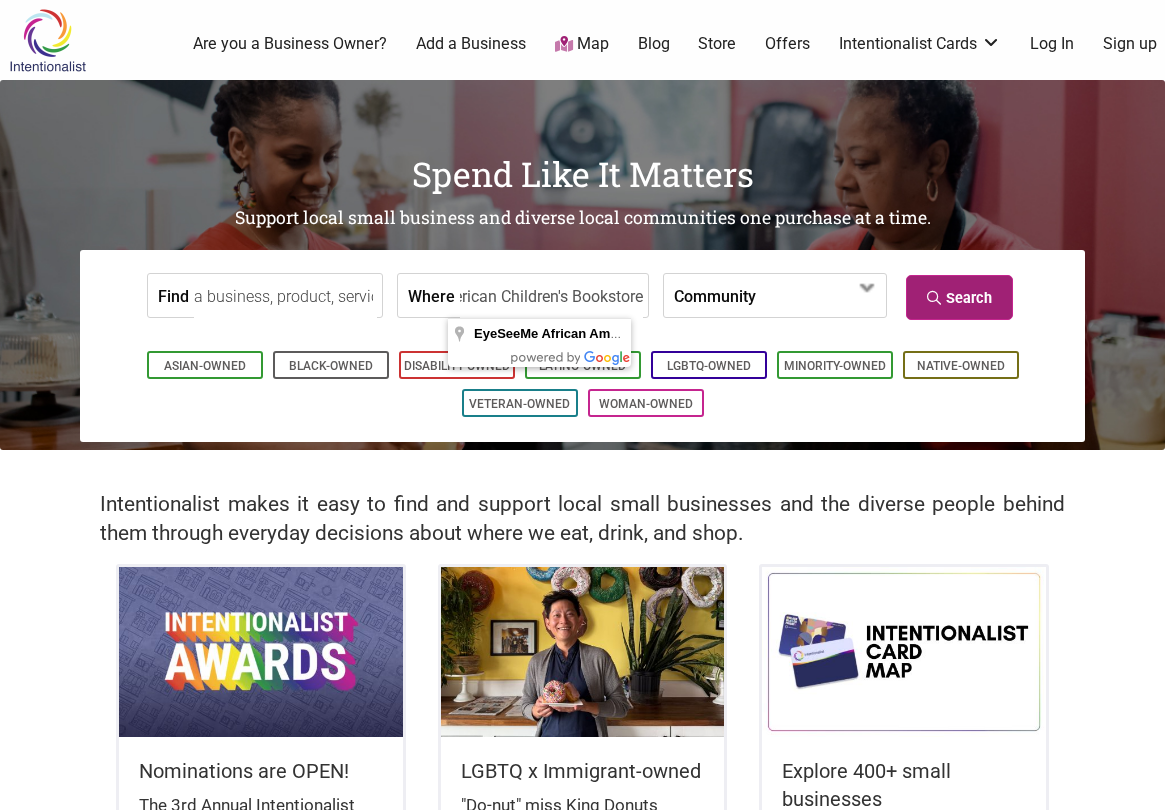 type on "EyeSeeMe African American Children's Bookstore" 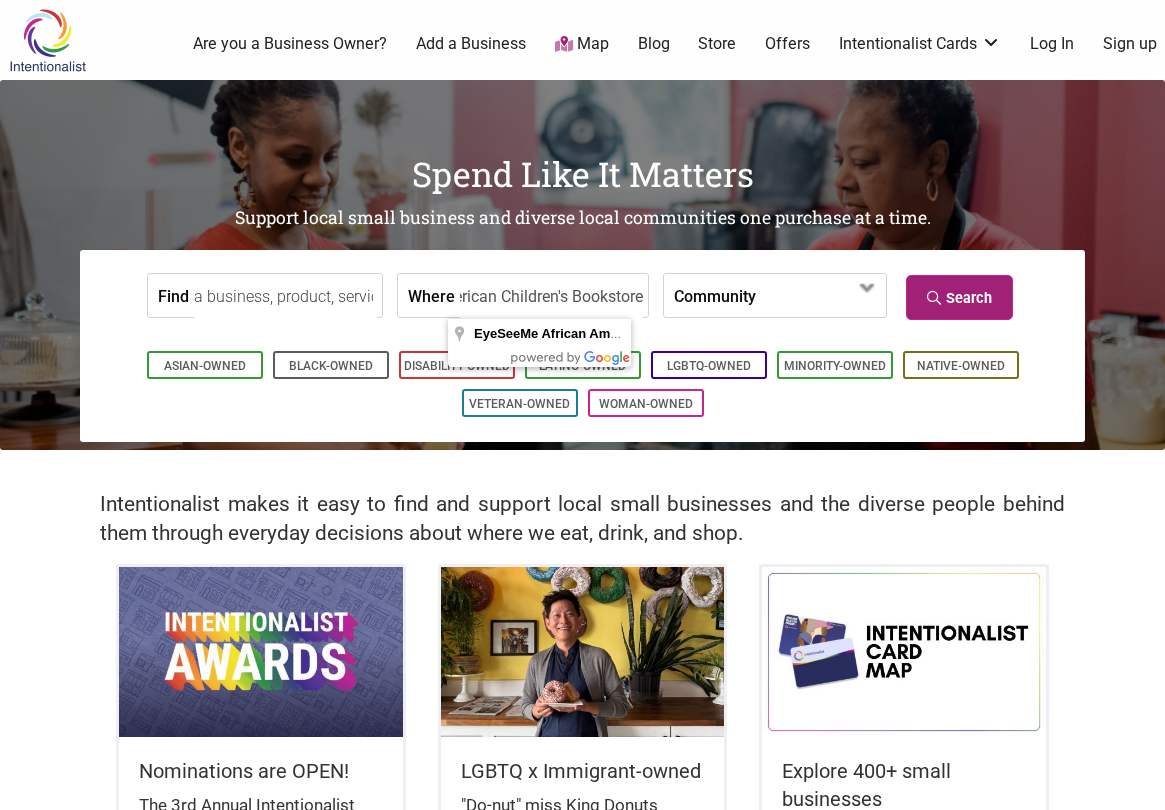 click on "Search" at bounding box center (959, 297) 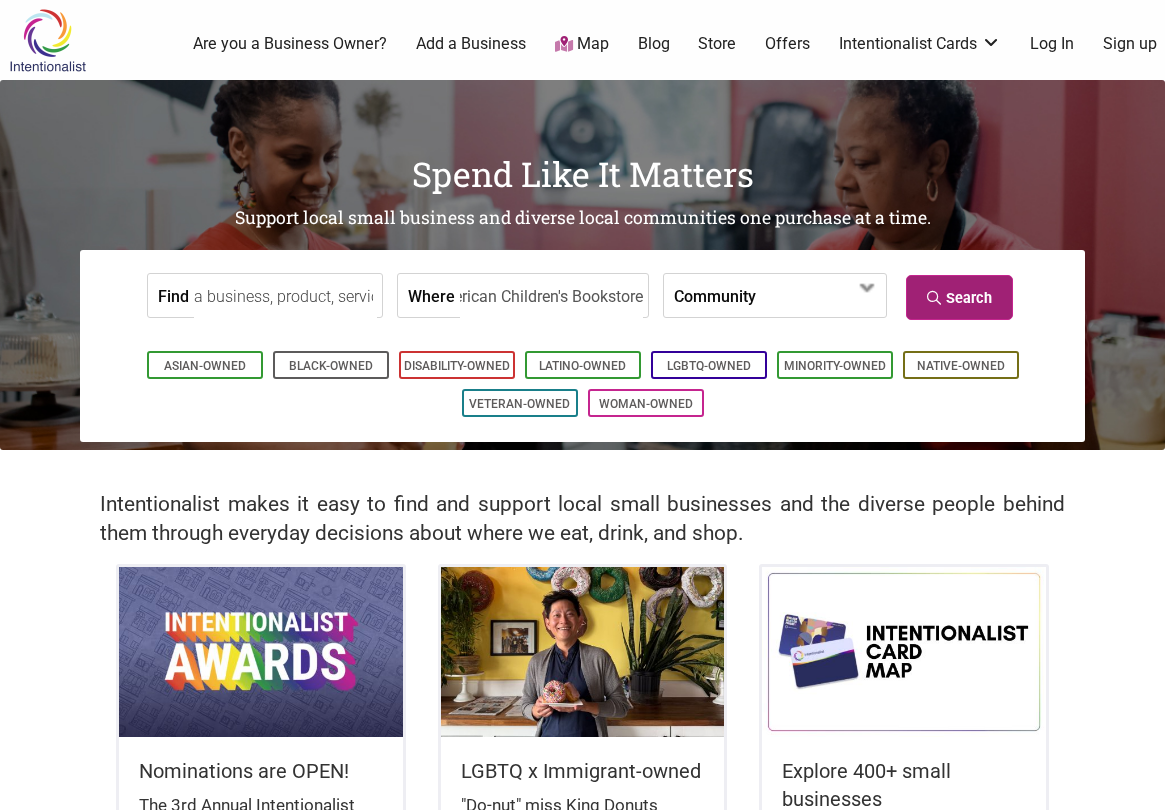 scroll, scrollTop: 0, scrollLeft: 0, axis: both 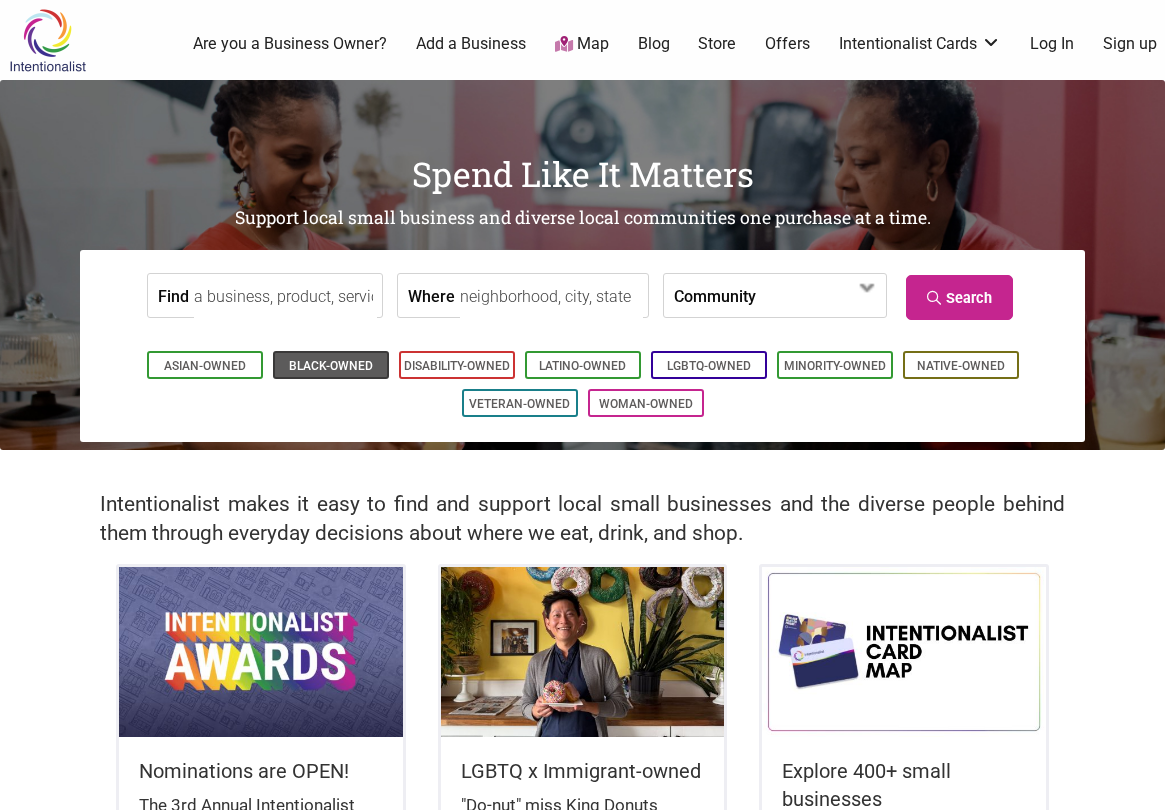 click on "Black-Owned" at bounding box center (331, 366) 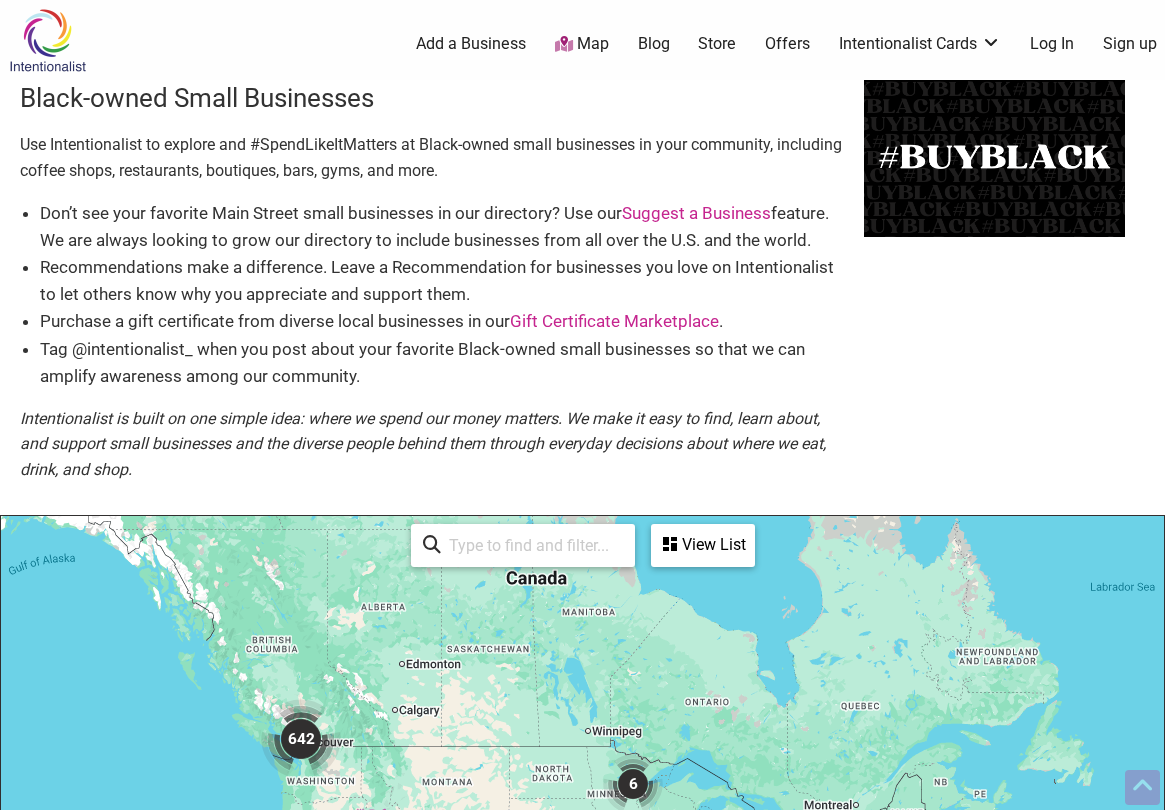 scroll, scrollTop: 500, scrollLeft: 0, axis: vertical 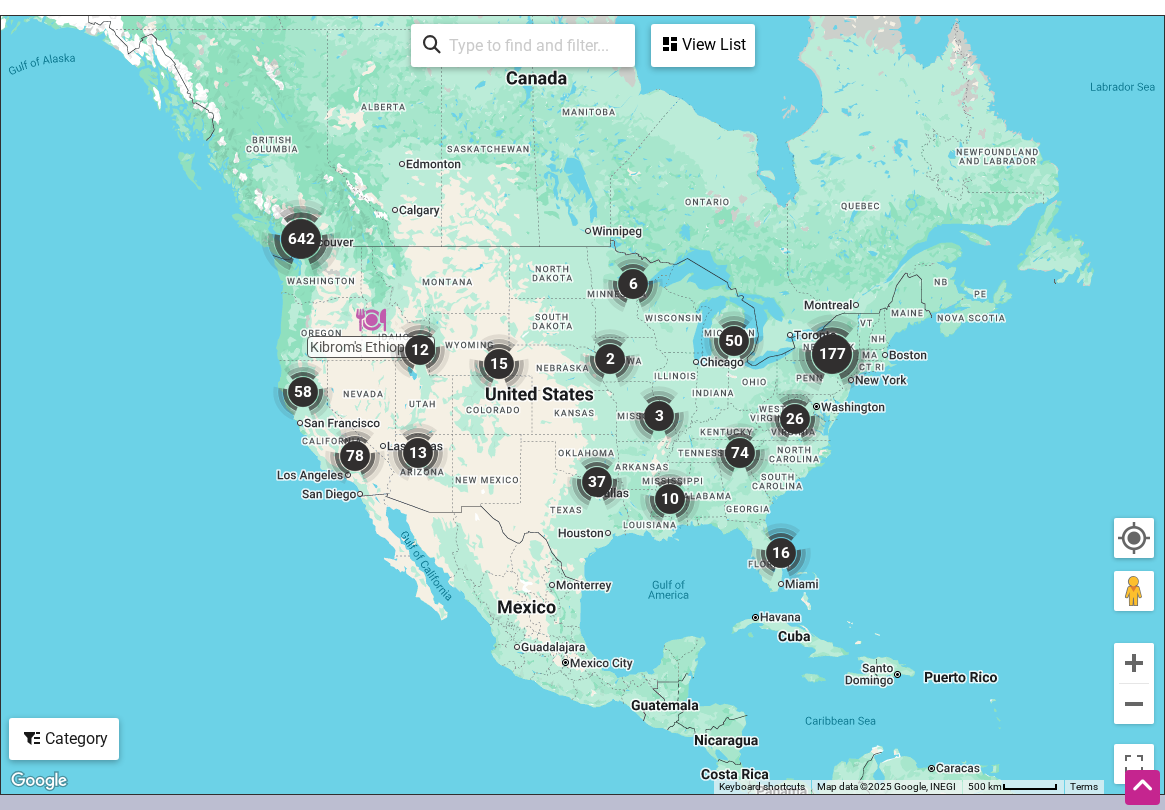 click at bounding box center (371, 320) 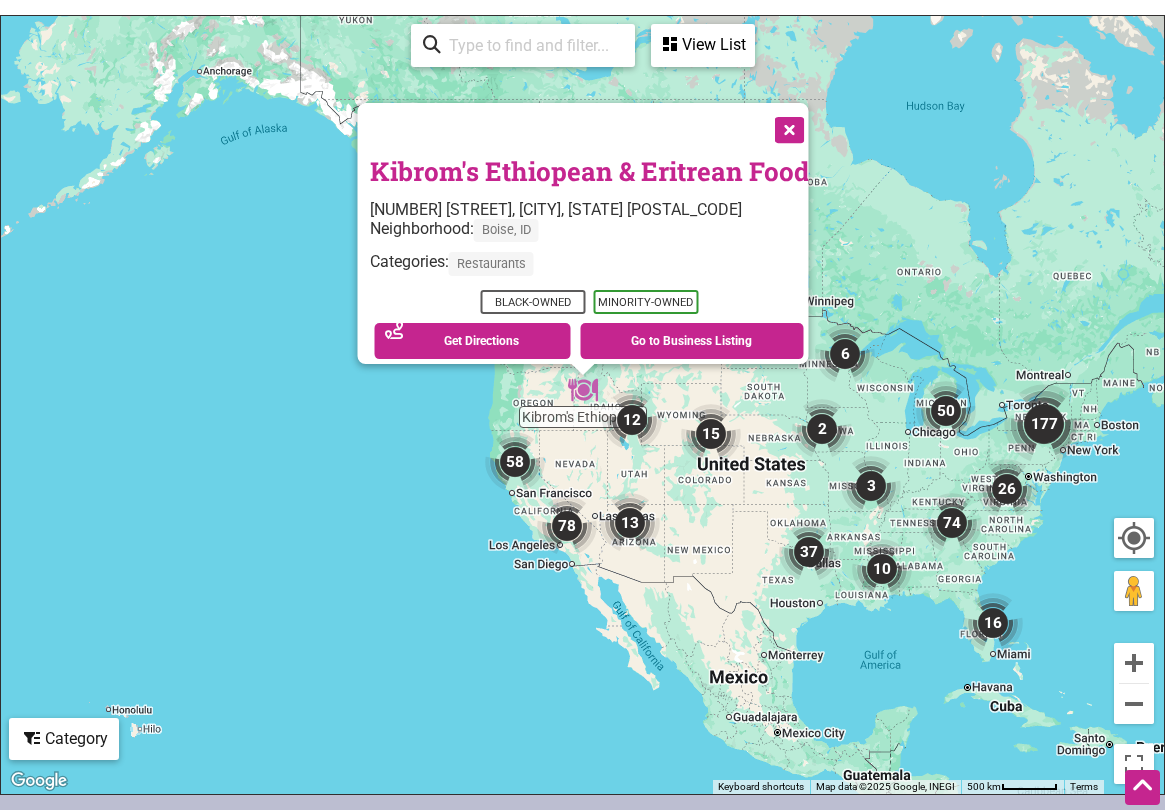 click at bounding box center (787, 128) 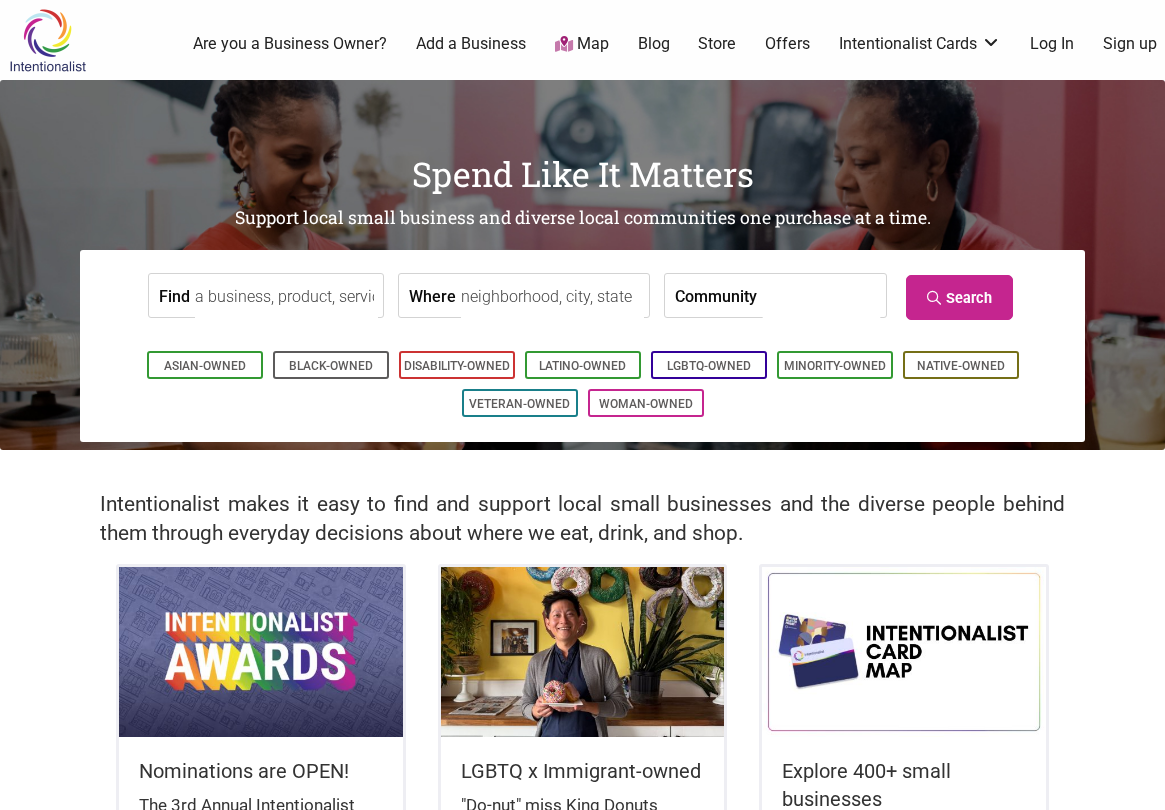 scroll, scrollTop: 0, scrollLeft: 0, axis: both 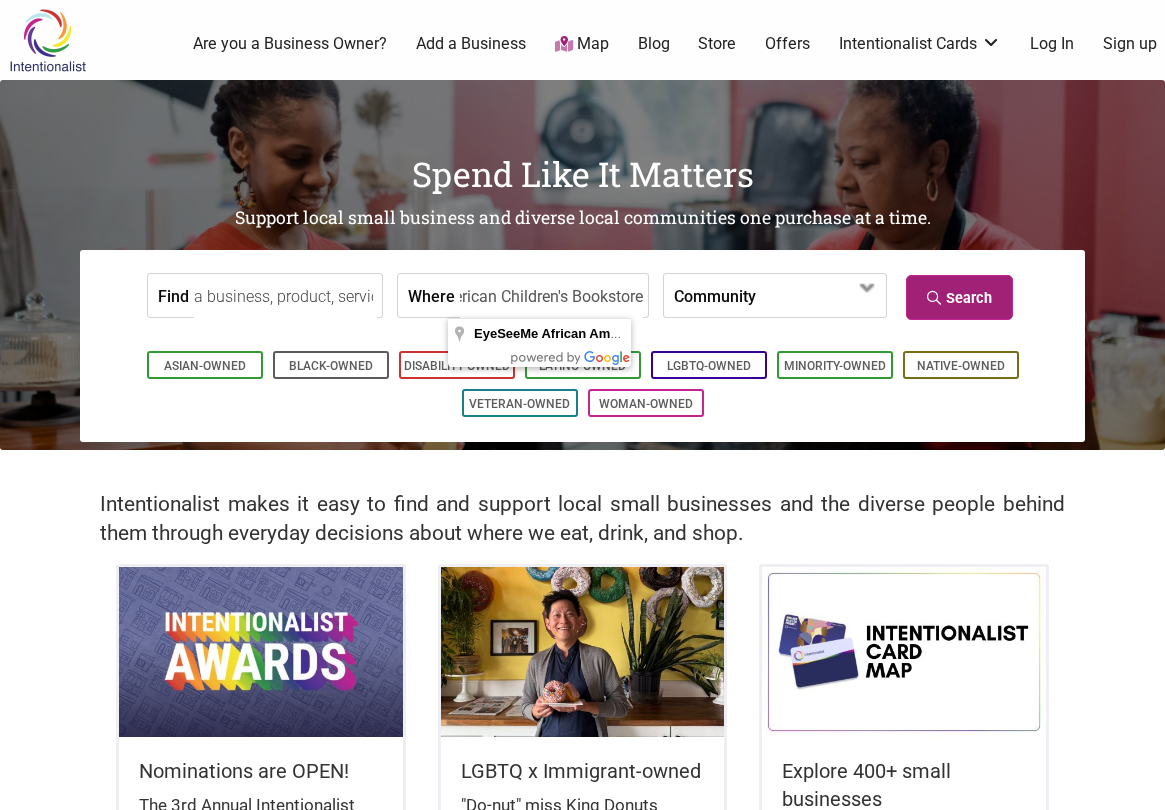 type on "EyeSeeMe African American Children's Bookstore" 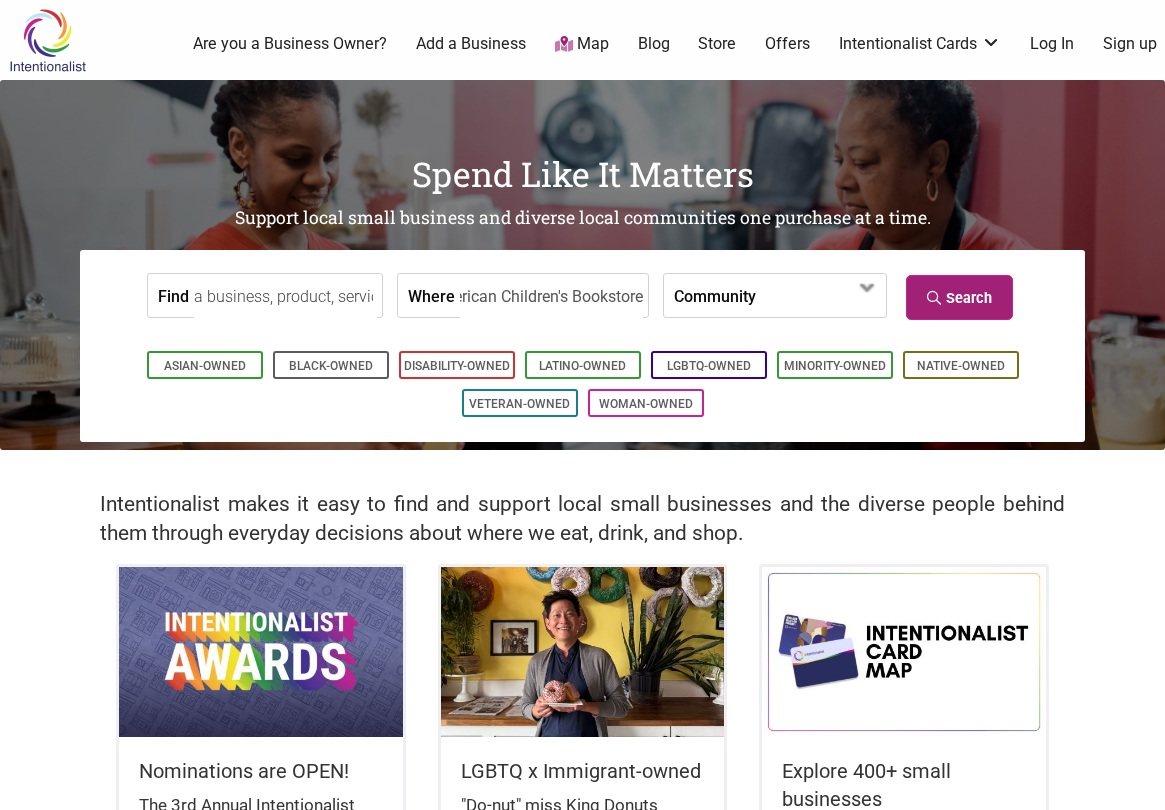 scroll, scrollTop: 0, scrollLeft: 0, axis: both 